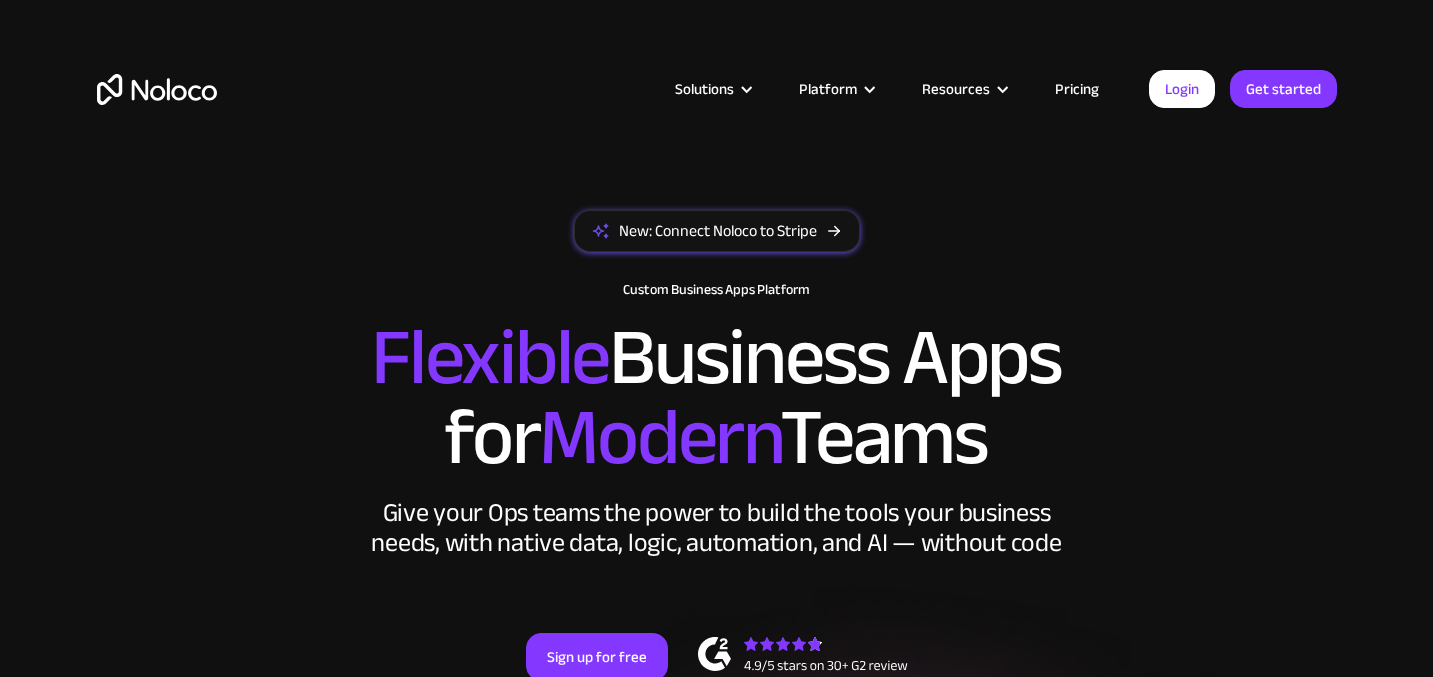 scroll, scrollTop: 0, scrollLeft: 0, axis: both 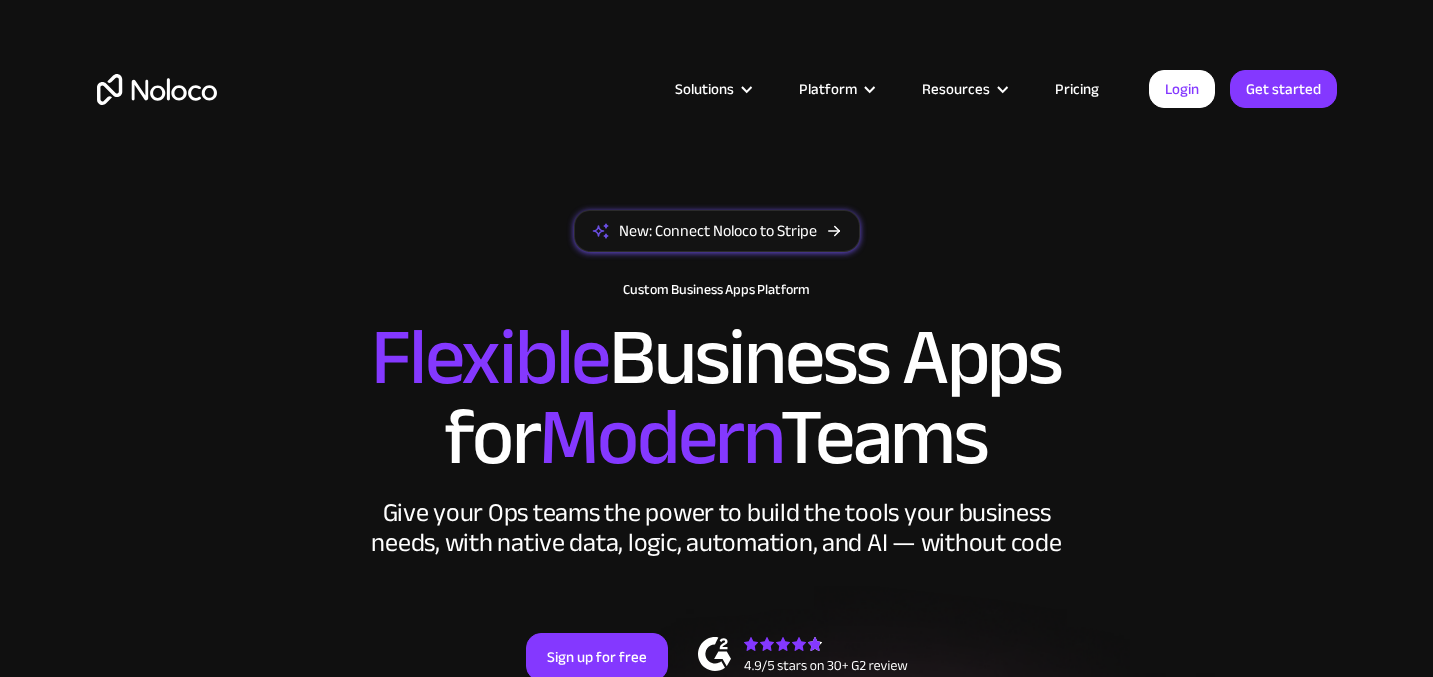 click at bounding box center [157, 89] 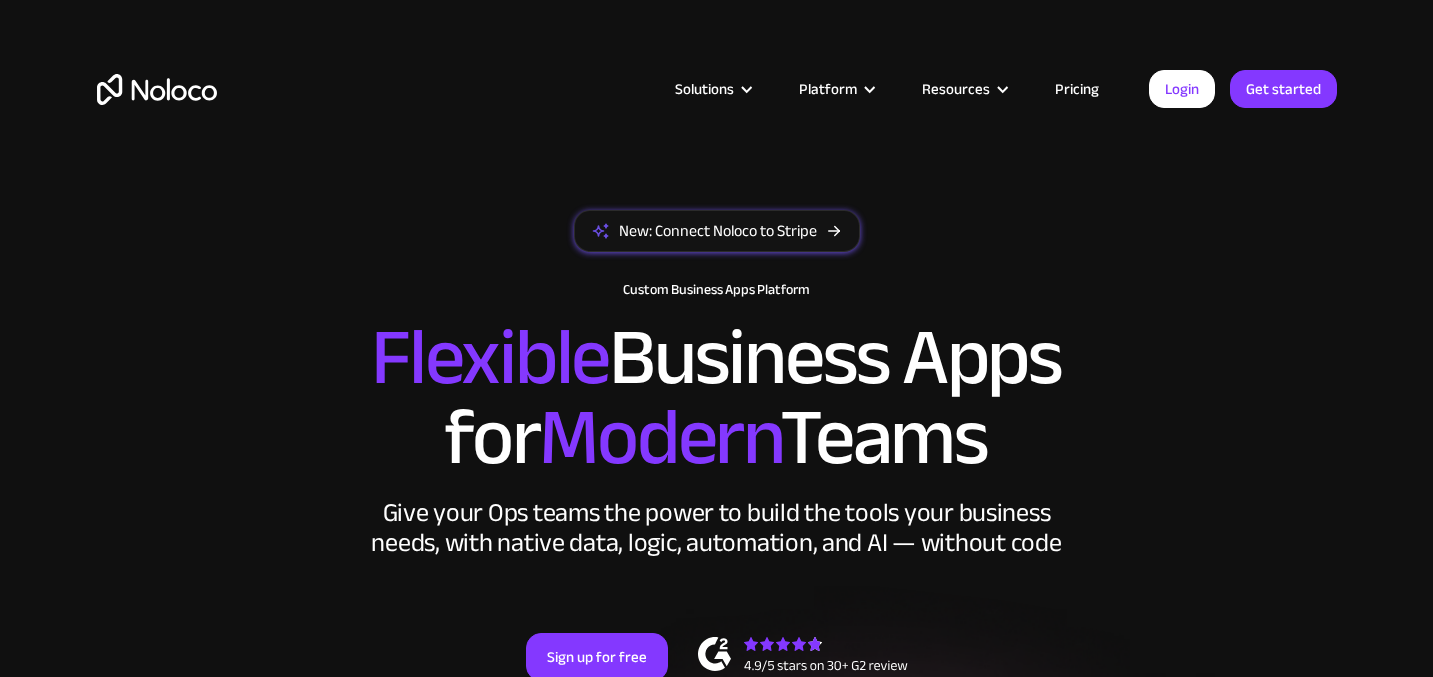 scroll, scrollTop: 0, scrollLeft: 0, axis: both 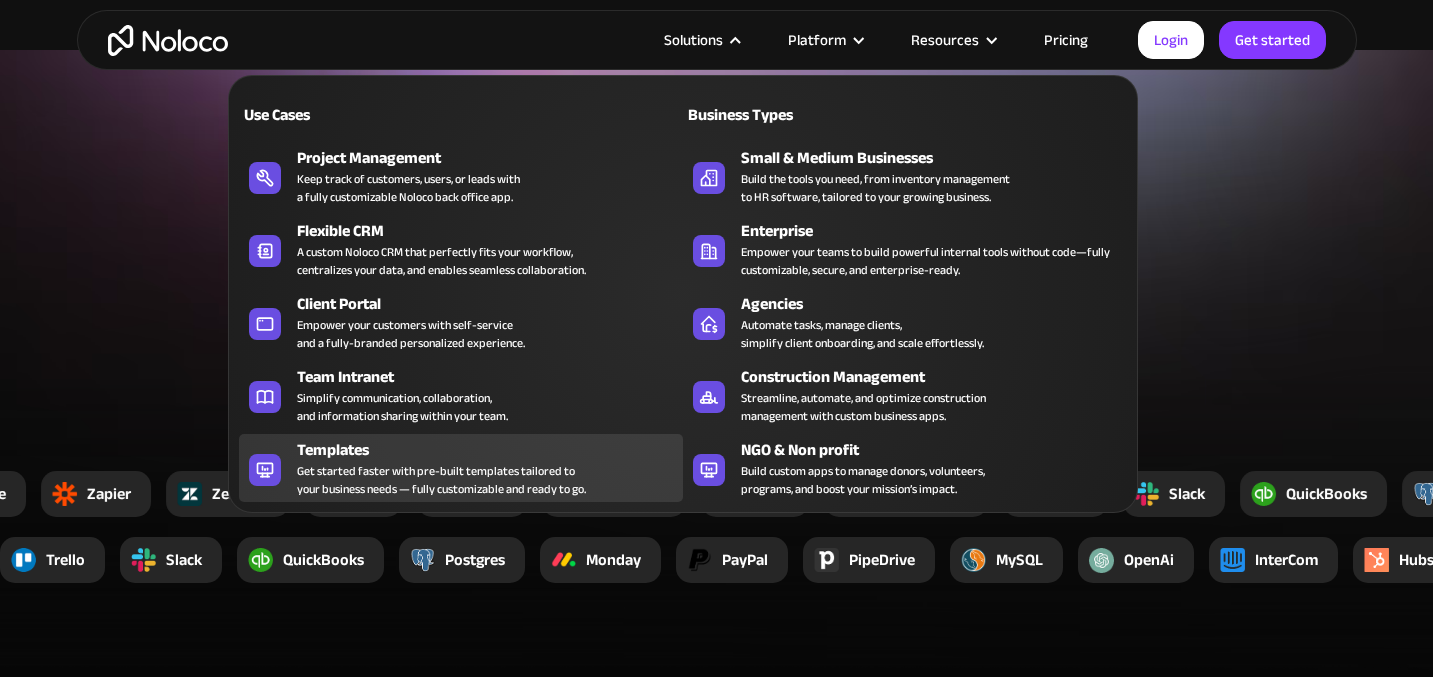 click on "Get started faster with pre-built templates tailored to  your business needs — fully customizable and ready to go." at bounding box center [441, 480] 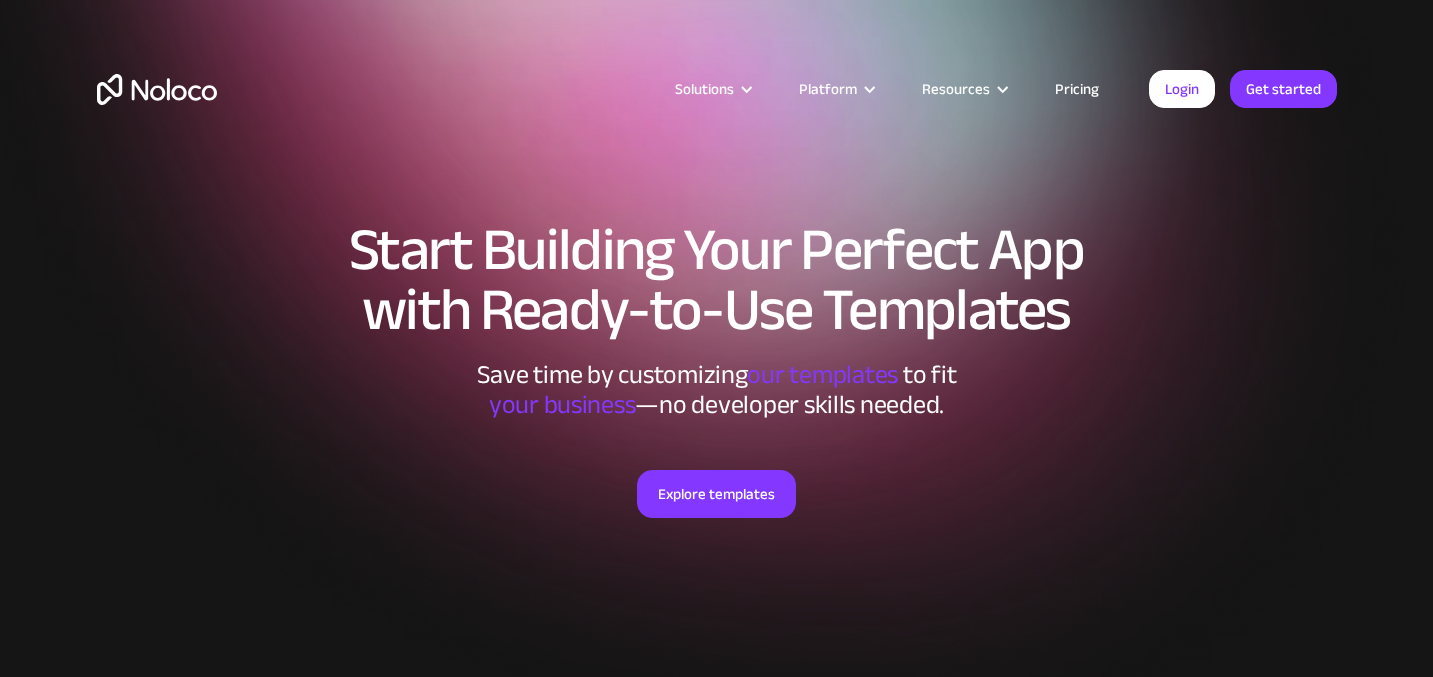 scroll, scrollTop: 0, scrollLeft: 0, axis: both 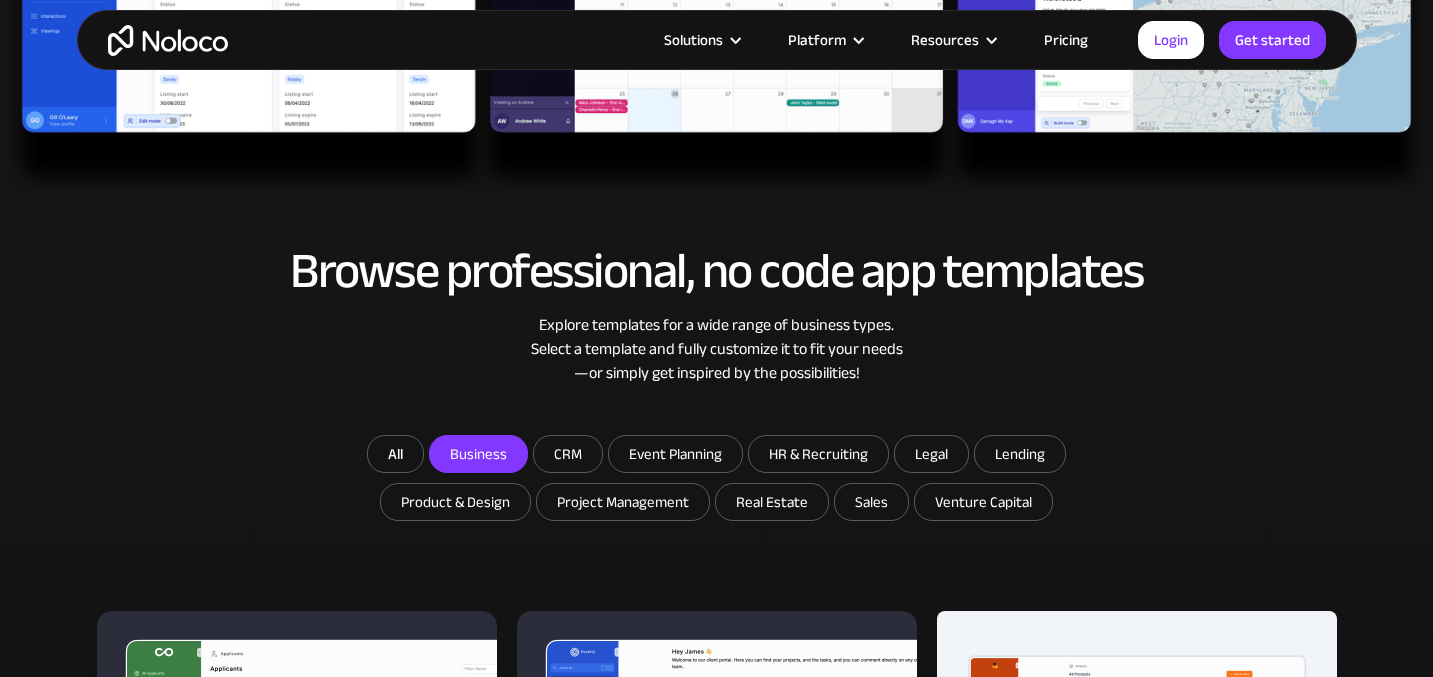 click on "Business" at bounding box center (478, 454) 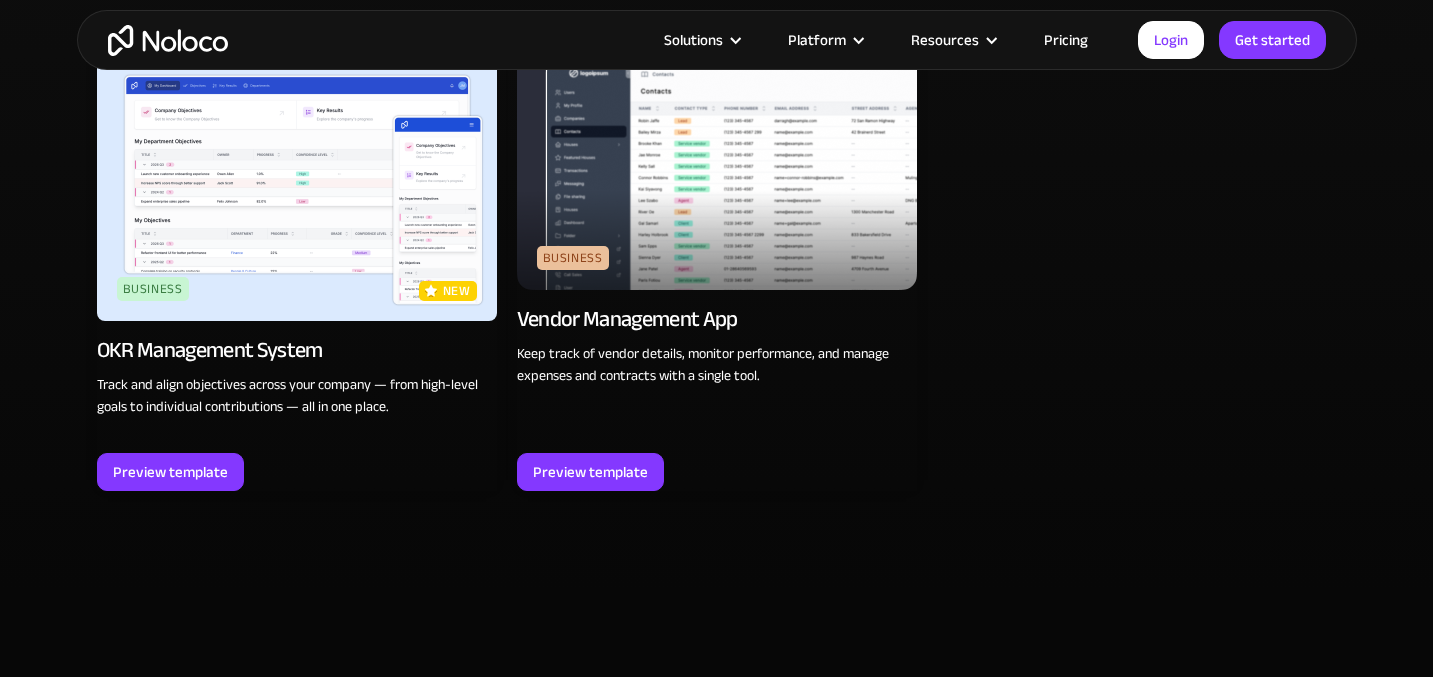 scroll, scrollTop: 1993, scrollLeft: 0, axis: vertical 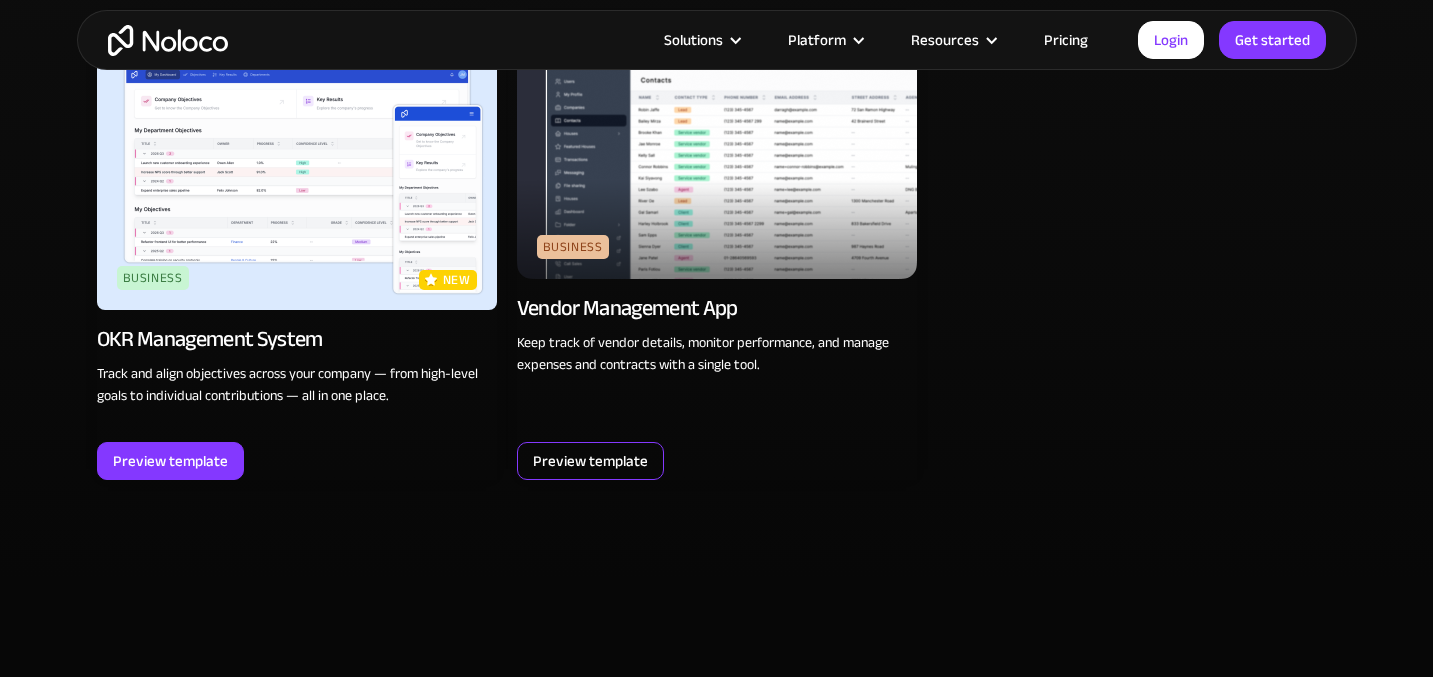click on "Preview template" at bounding box center (590, 461) 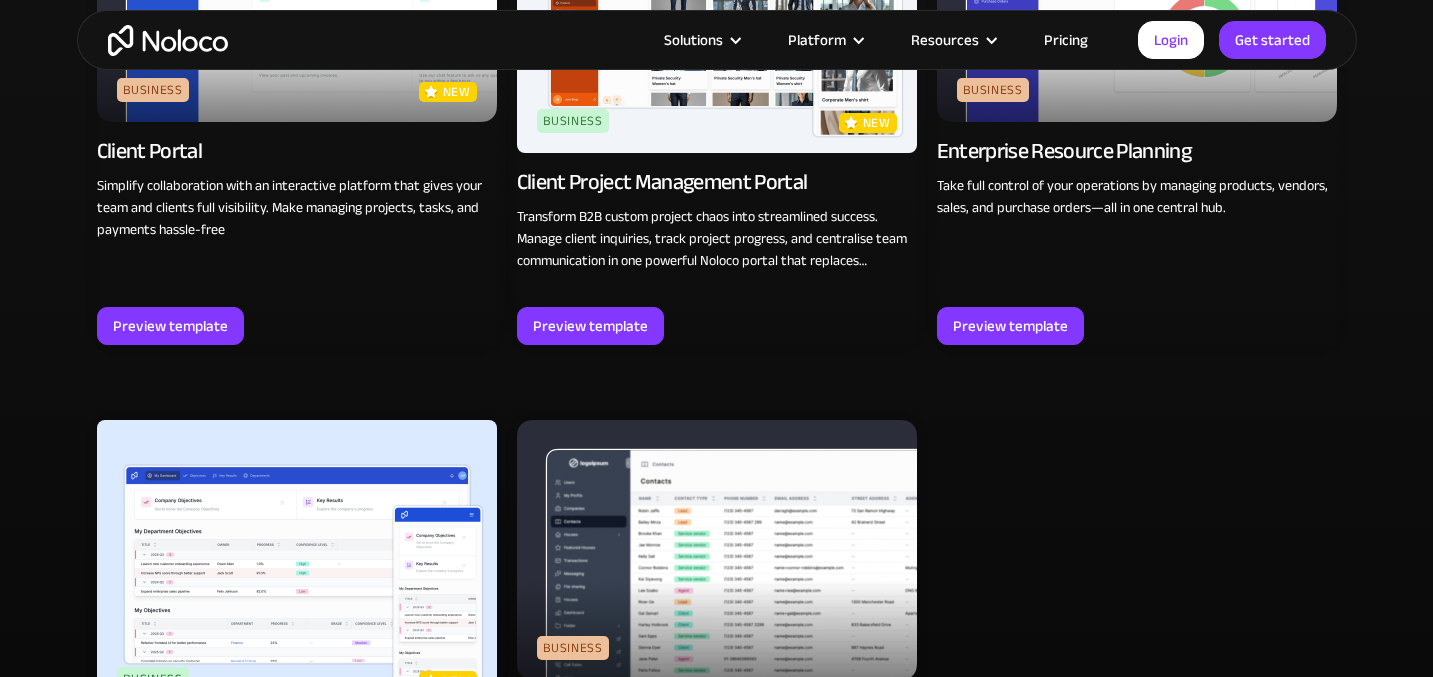 scroll, scrollTop: 1559, scrollLeft: 0, axis: vertical 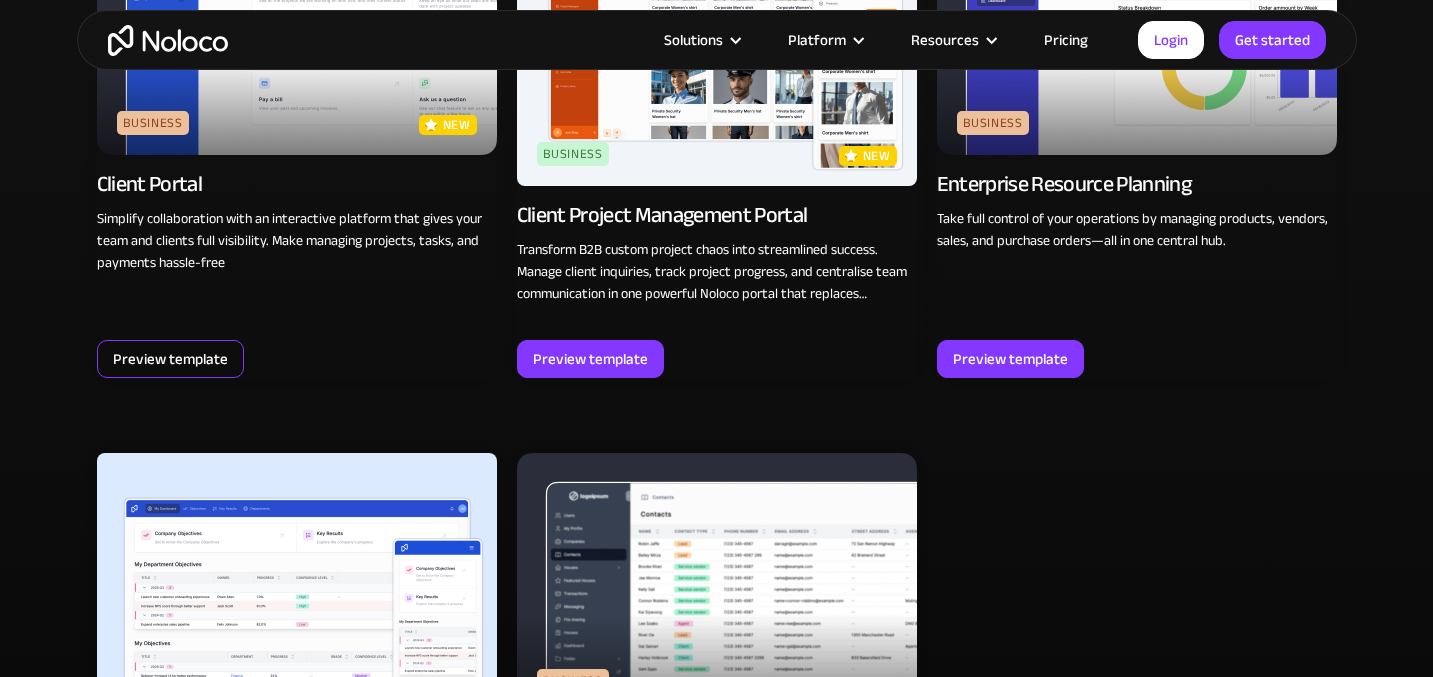 click on "Preview template" at bounding box center (170, 359) 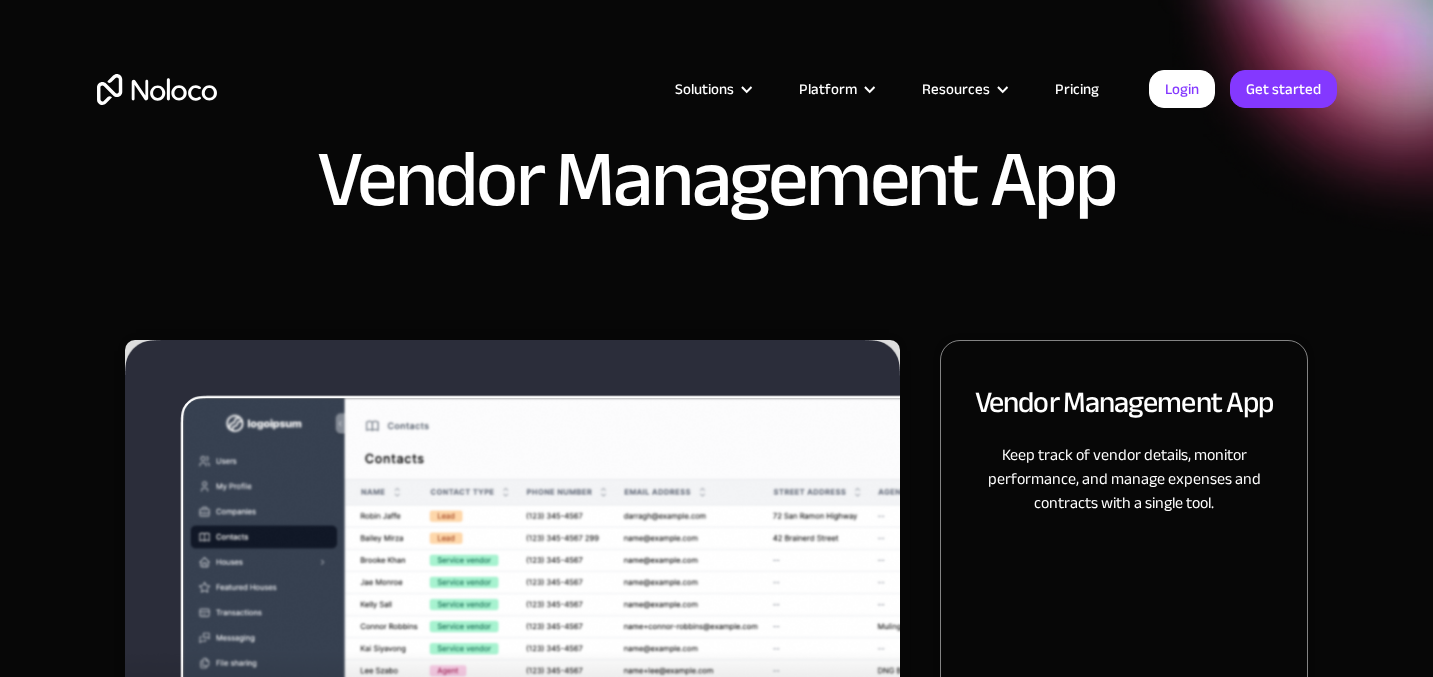 scroll, scrollTop: 0, scrollLeft: 0, axis: both 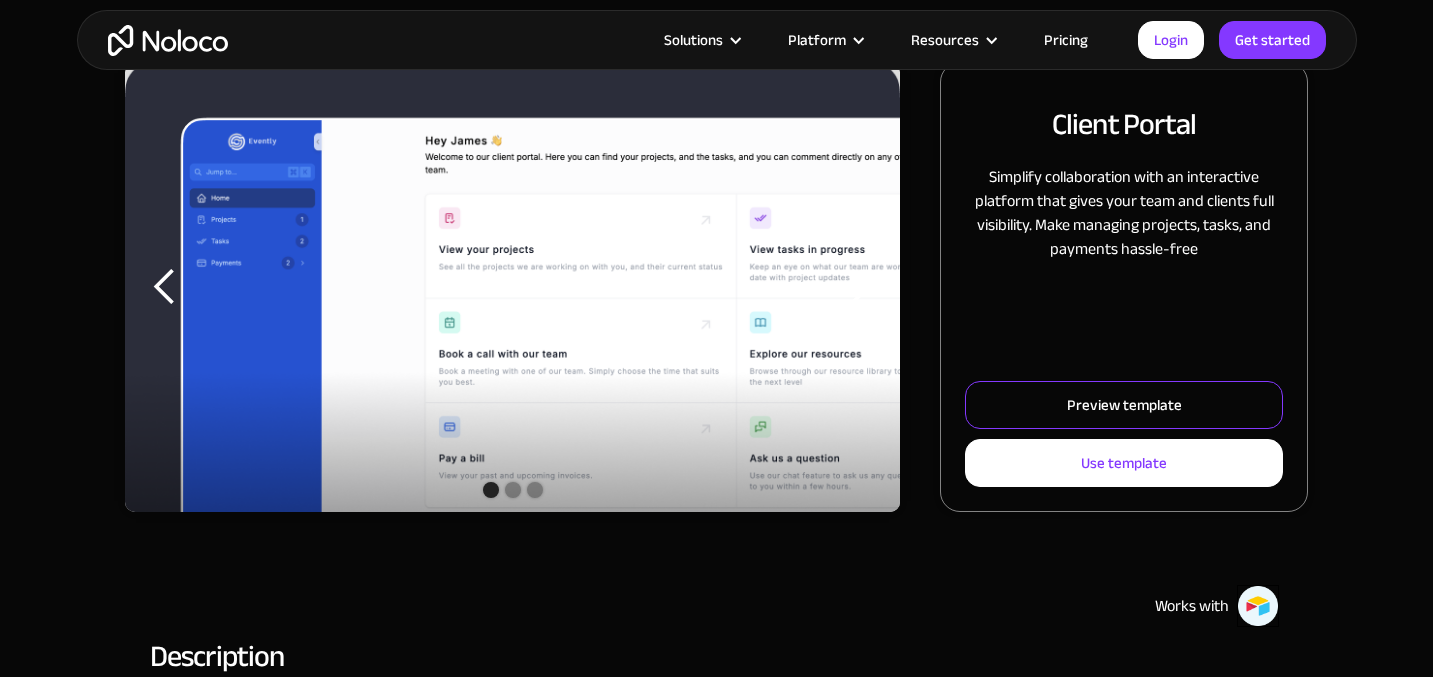 click on "Preview template" at bounding box center [1124, 405] 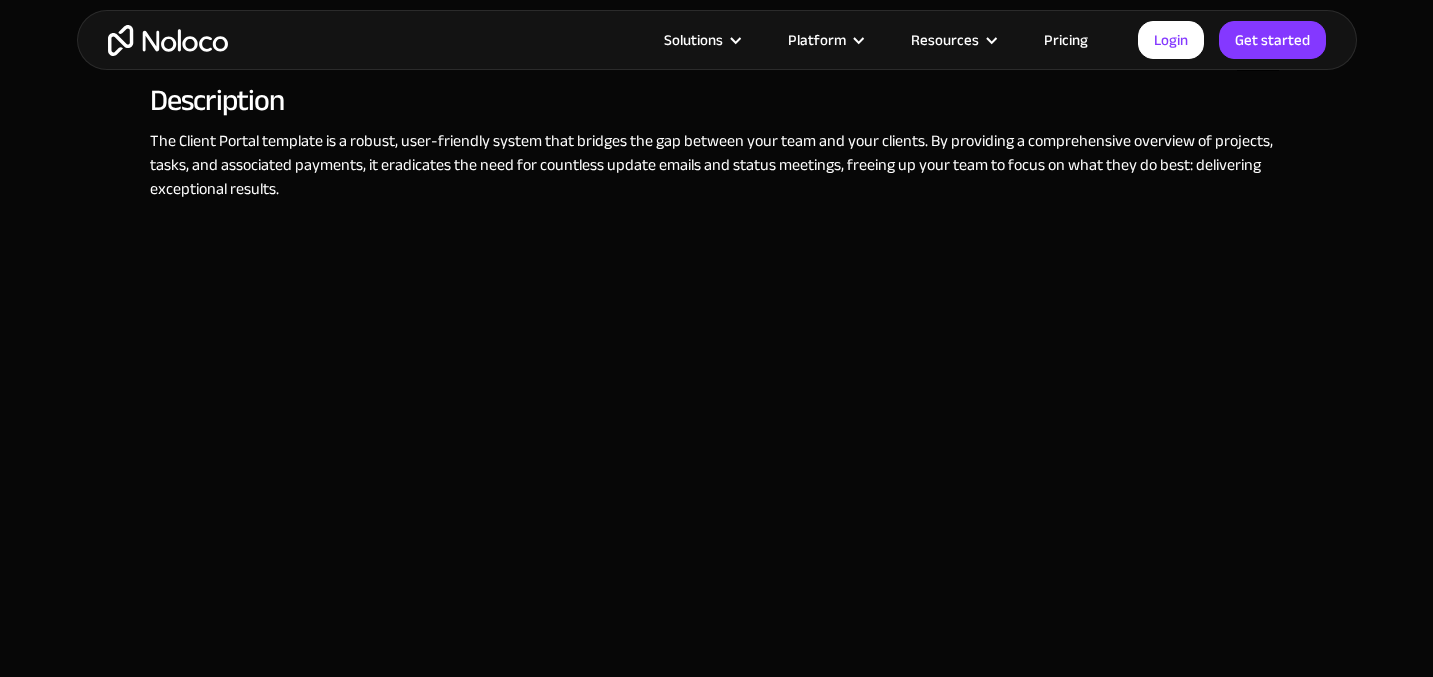 scroll, scrollTop: 848, scrollLeft: 0, axis: vertical 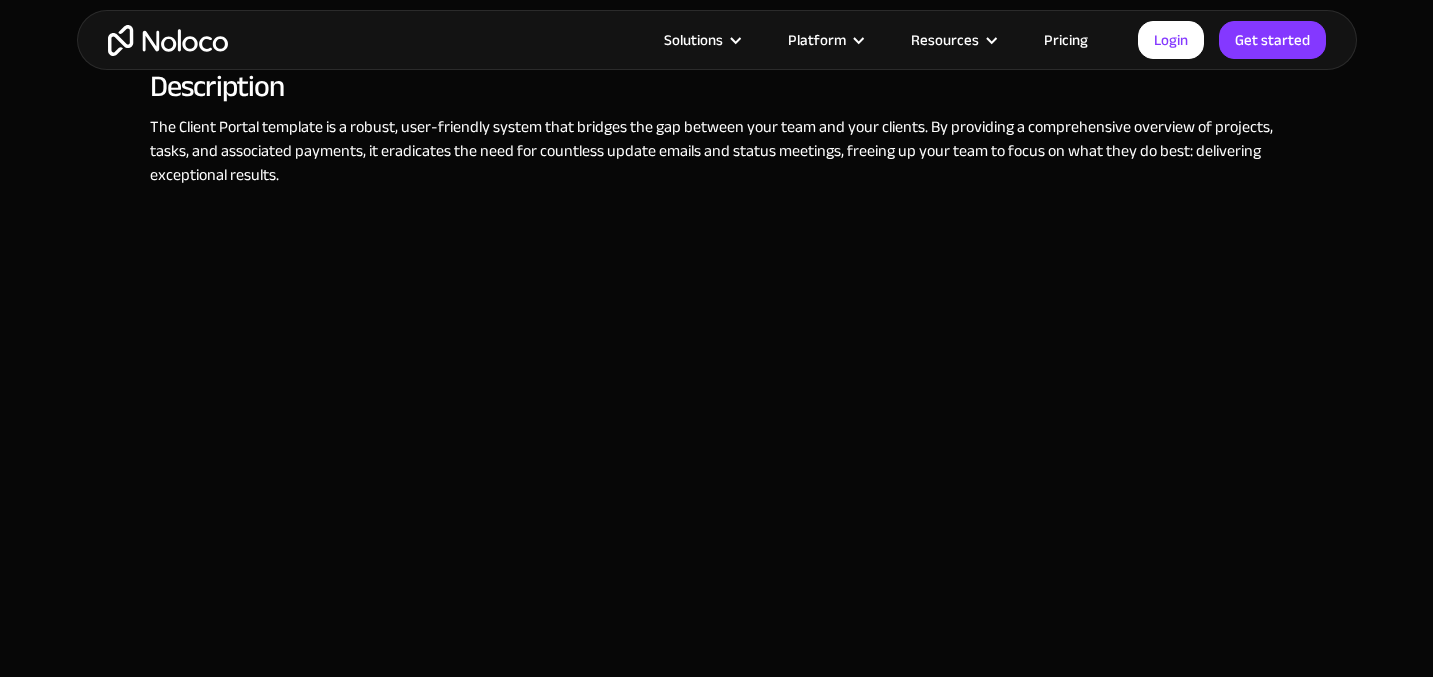 click on "The Client Portal template is a robust, user-friendly system that bridges the gap between your team and your clients. By providing a comprehensive overview of projects, tasks, and associated payments, it eradicates the need for countless update emails and status meetings, freeing up your team to focus on what they do best: delivering exceptional results. ‍ ‍ On the client side, this template offers a transparent, interactive platform. Clients can log in to view the projects assigned to them, track progress on tasks, and view associated payments. This open visibility fosters trust, reduces query calls, and empowers clients with the knowledge they need about their projects. Finally, the Client Portal simplifies the financial side of project management. By keeping track of payments related to each client and project, it aids in accurate, timely invoicing and financial reporting. ‍" at bounding box center (716, 571) 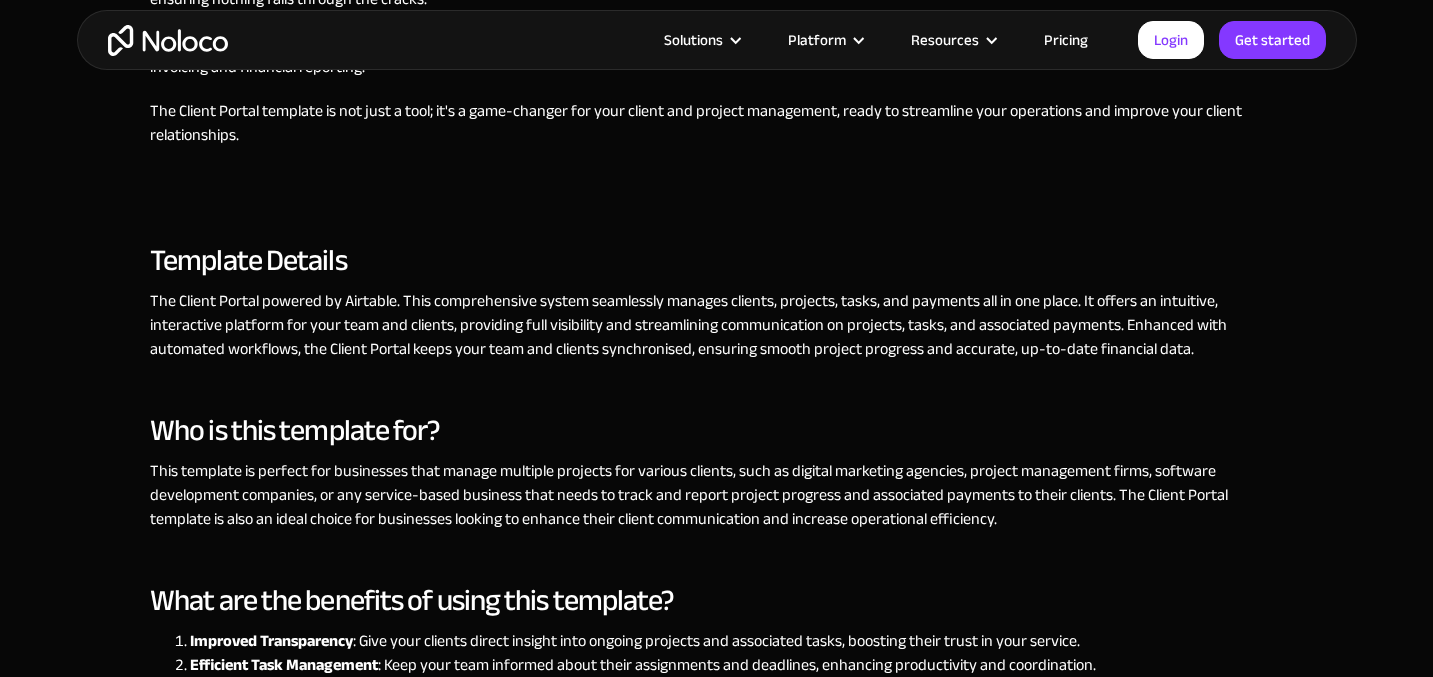 scroll, scrollTop: 1699, scrollLeft: 0, axis: vertical 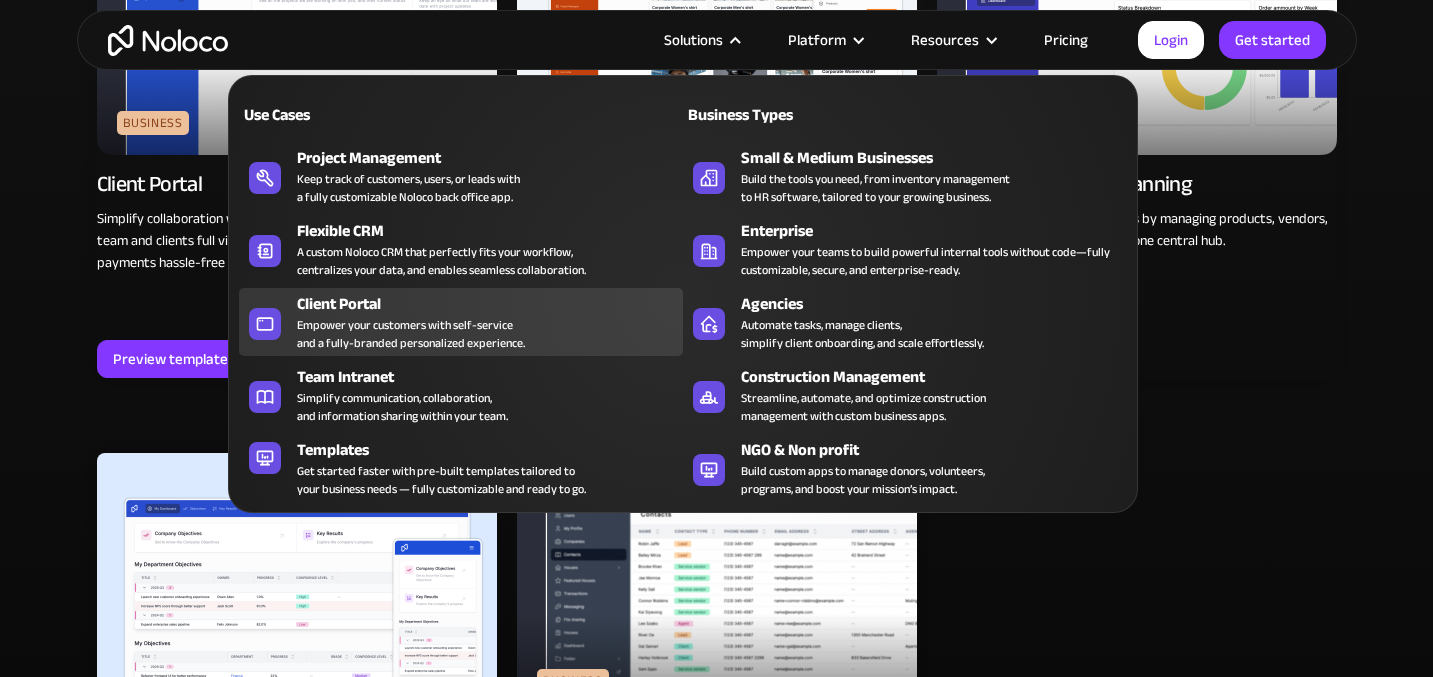 click on "Client Portal Empower your customers with self-service  and a fully-branded personalized experience." at bounding box center (485, 322) 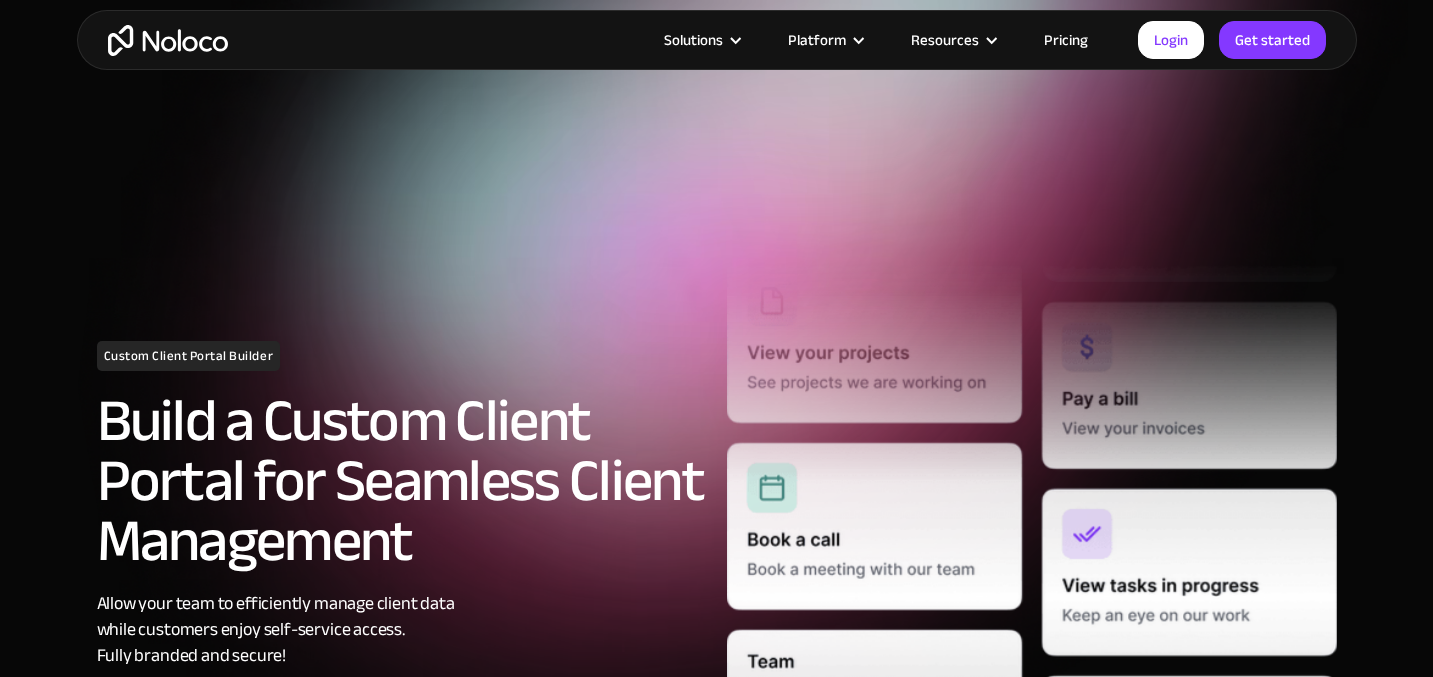 scroll, scrollTop: 236, scrollLeft: 0, axis: vertical 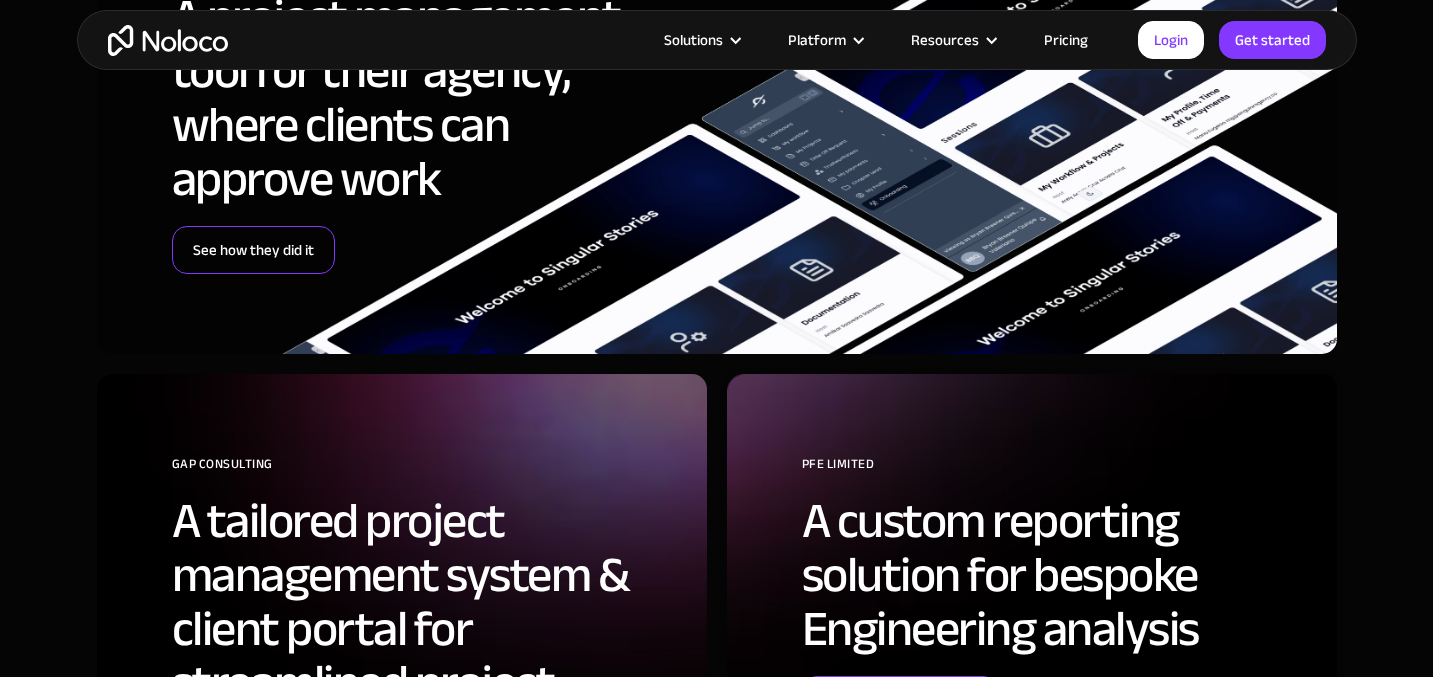 click on "See how they did it" at bounding box center (253, 250) 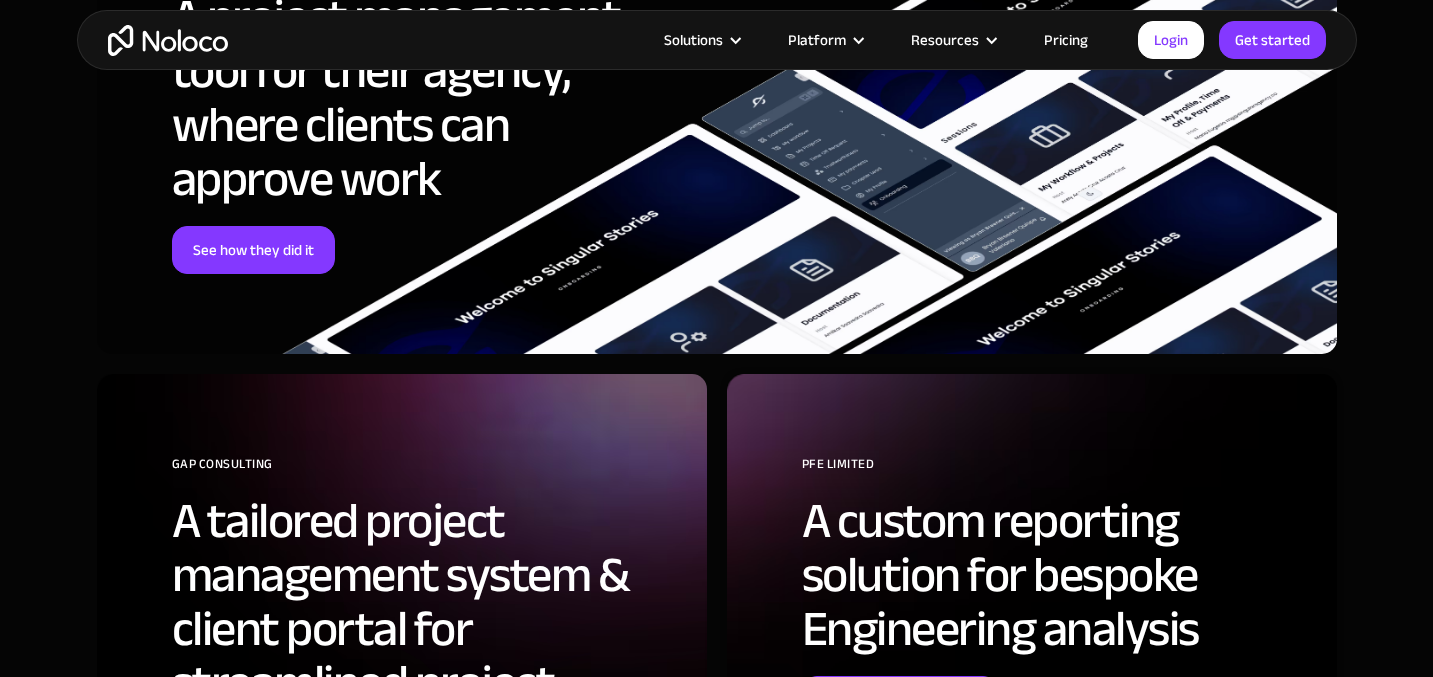 click on "Pricing" at bounding box center [1066, 40] 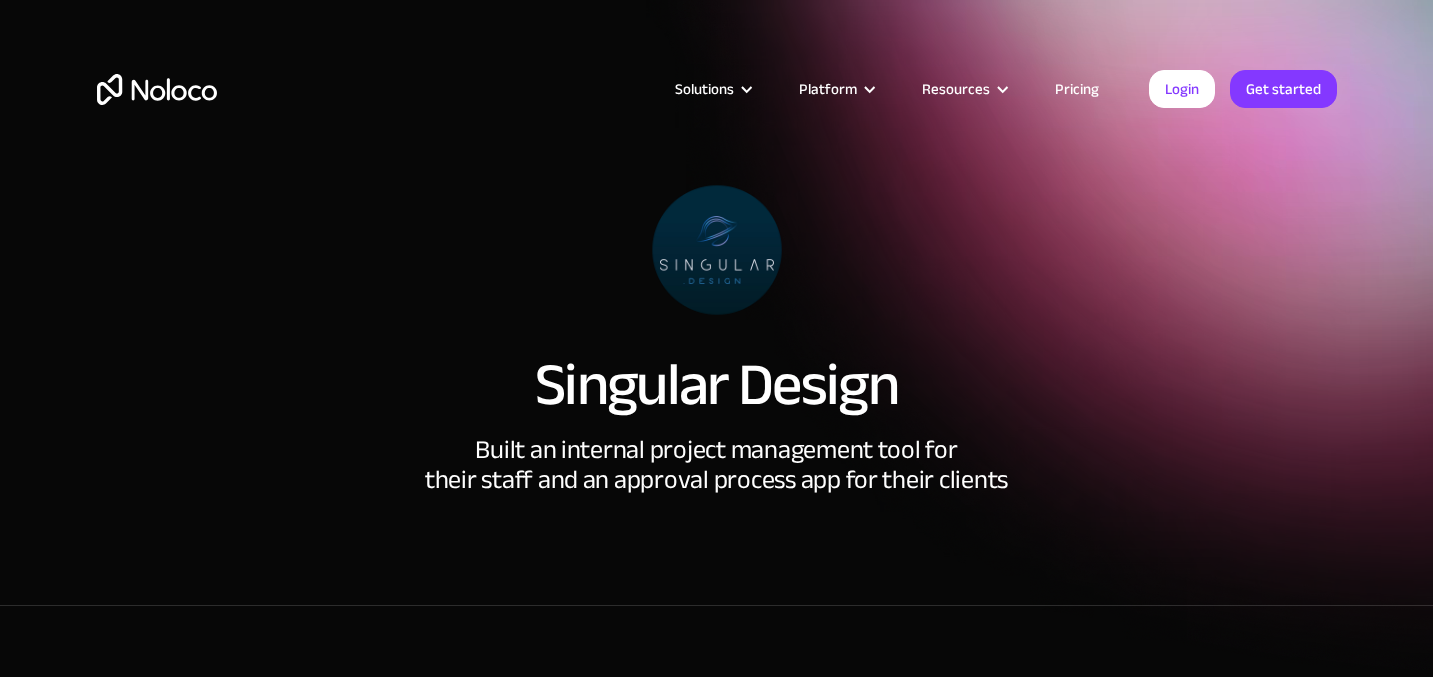 scroll, scrollTop: 0, scrollLeft: 0, axis: both 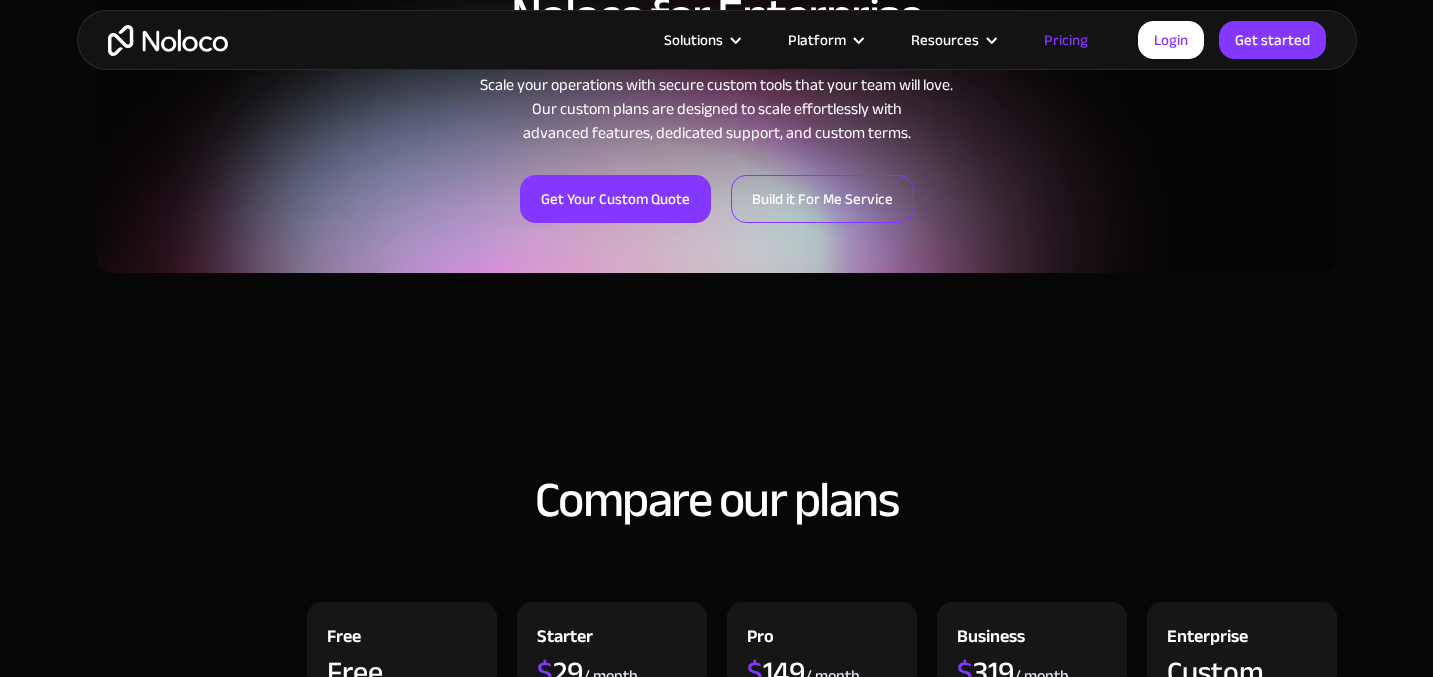click on "Build it For Me Service" at bounding box center (822, 199) 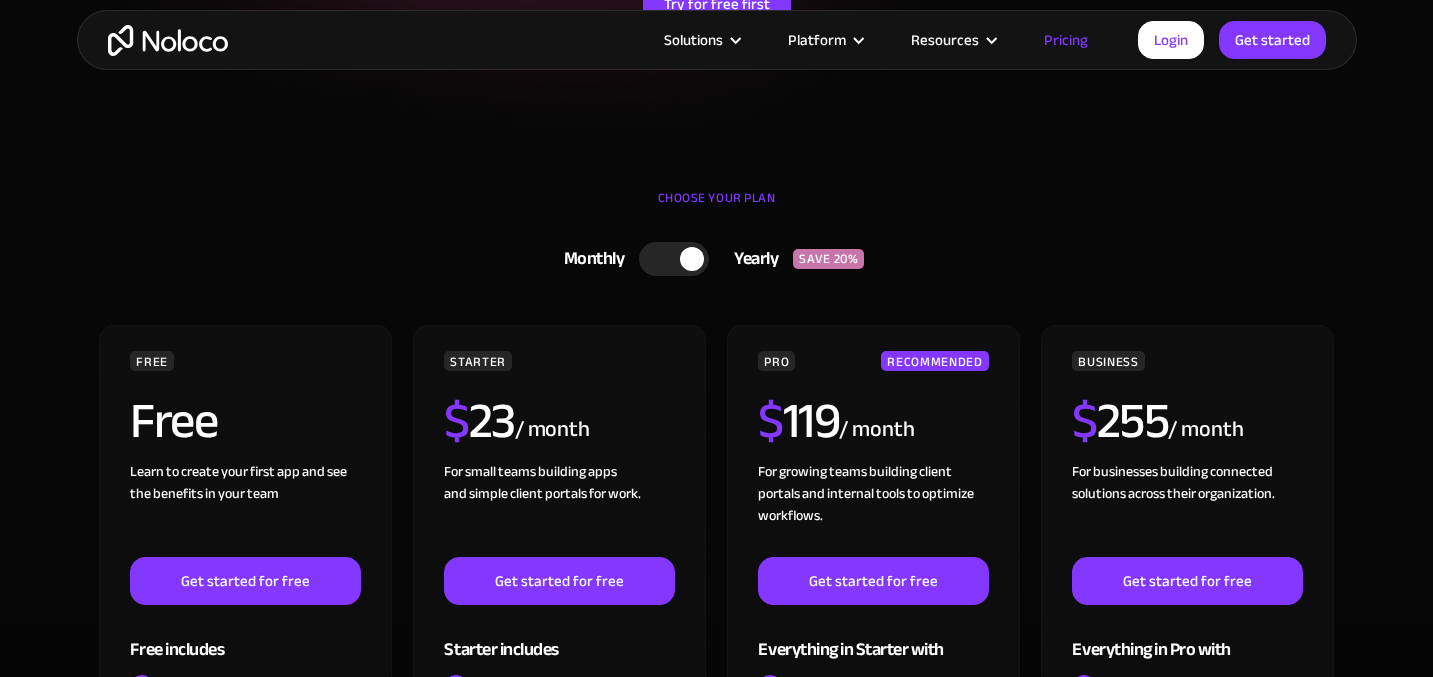 scroll, scrollTop: 553, scrollLeft: 0, axis: vertical 